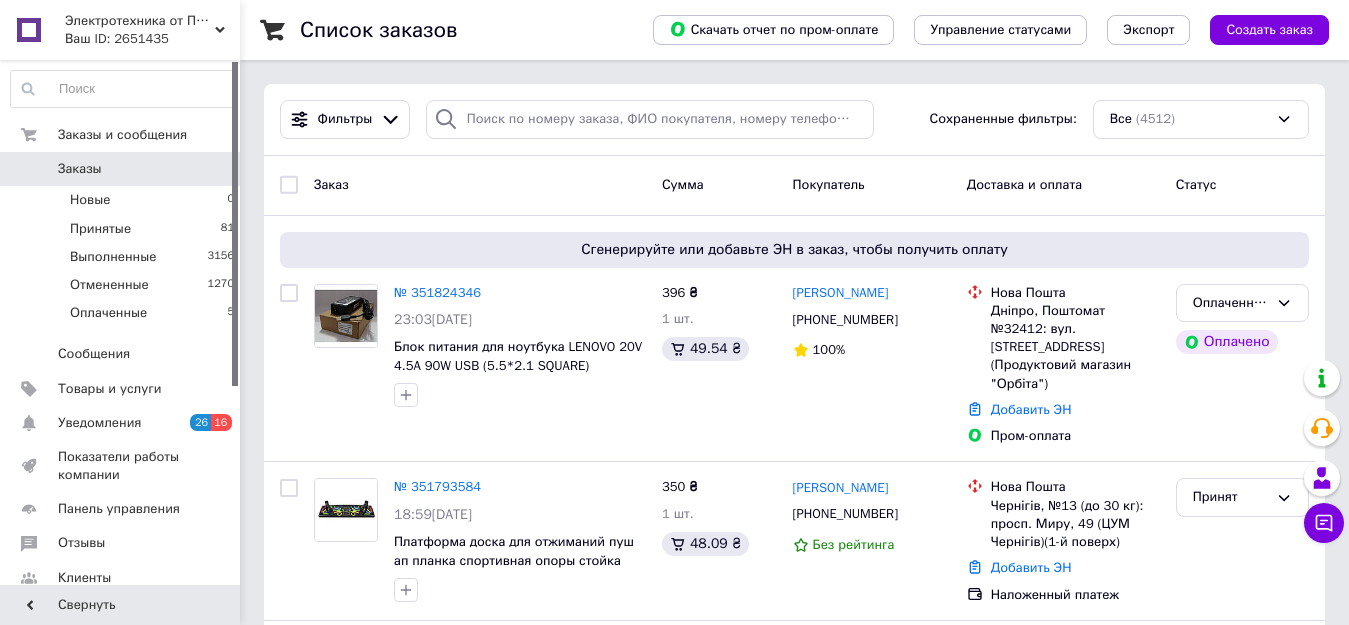 click on "Заказы" at bounding box center (121, 169) 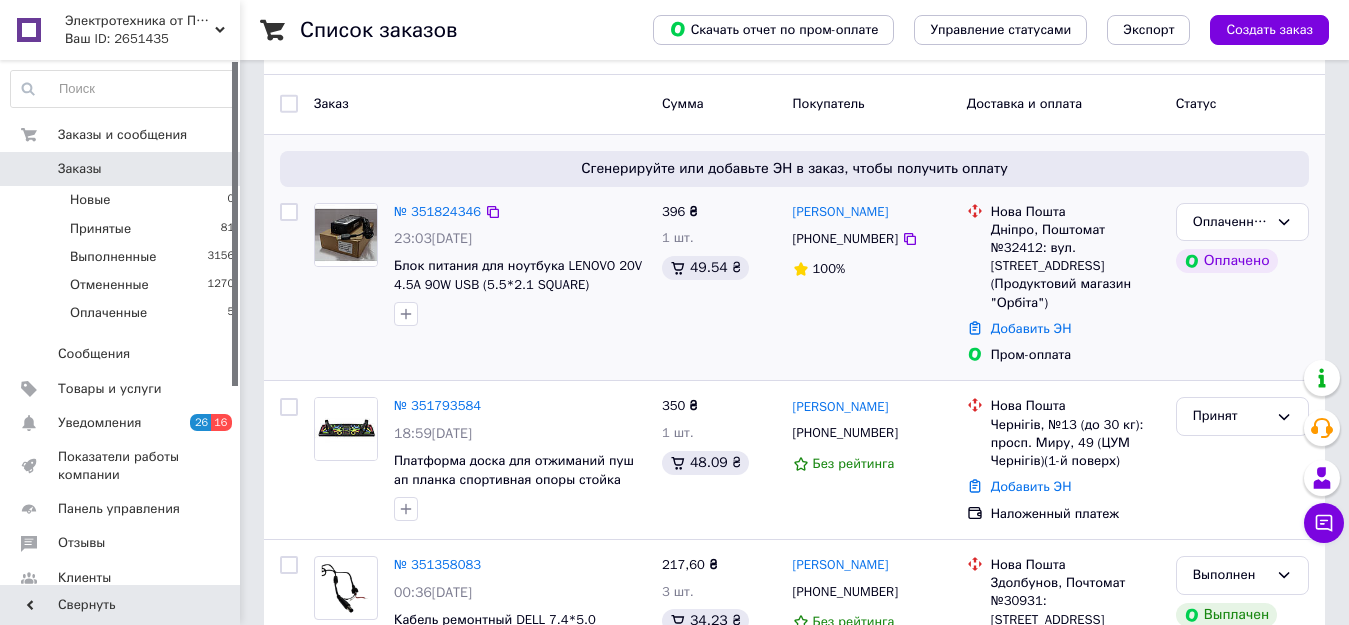 scroll, scrollTop: 200, scrollLeft: 0, axis: vertical 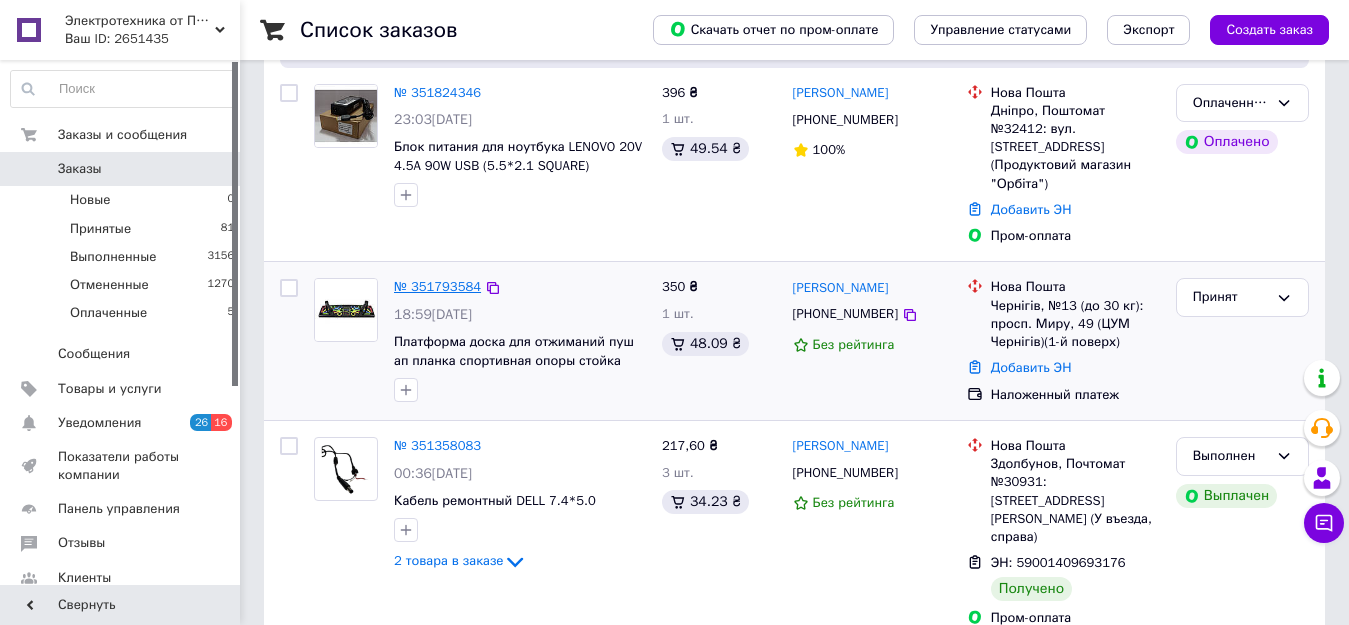 click on "№ 351793584" at bounding box center [437, 286] 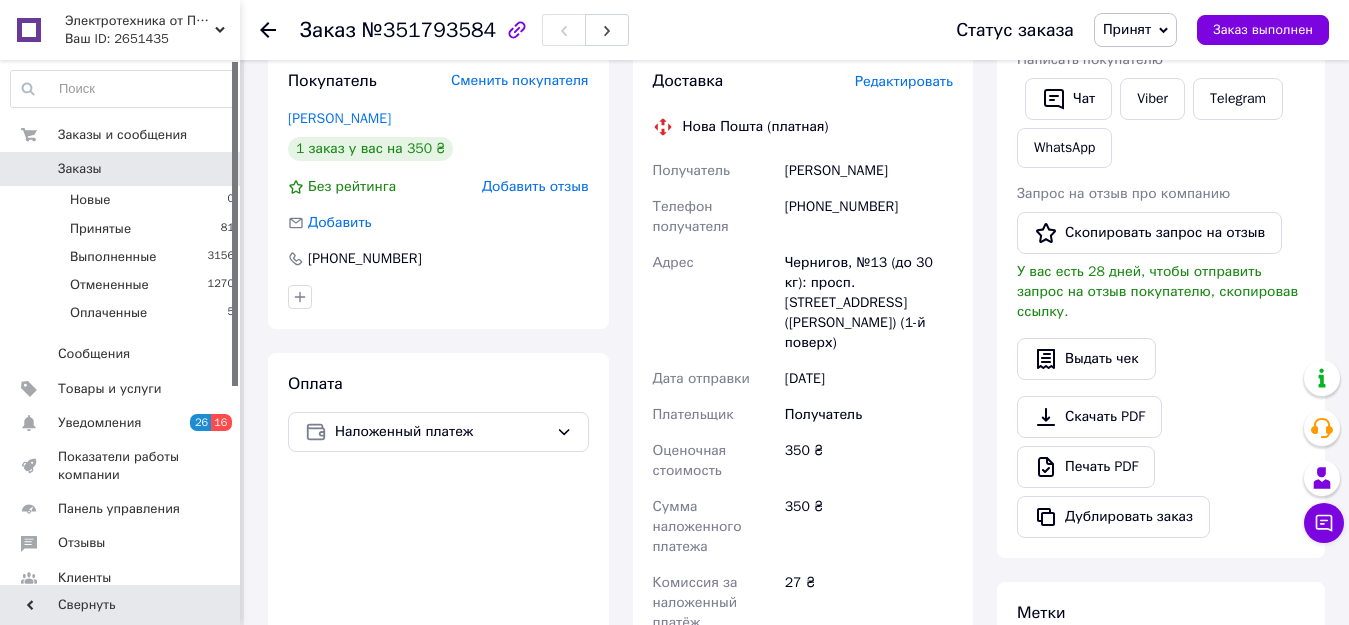 scroll, scrollTop: 9, scrollLeft: 0, axis: vertical 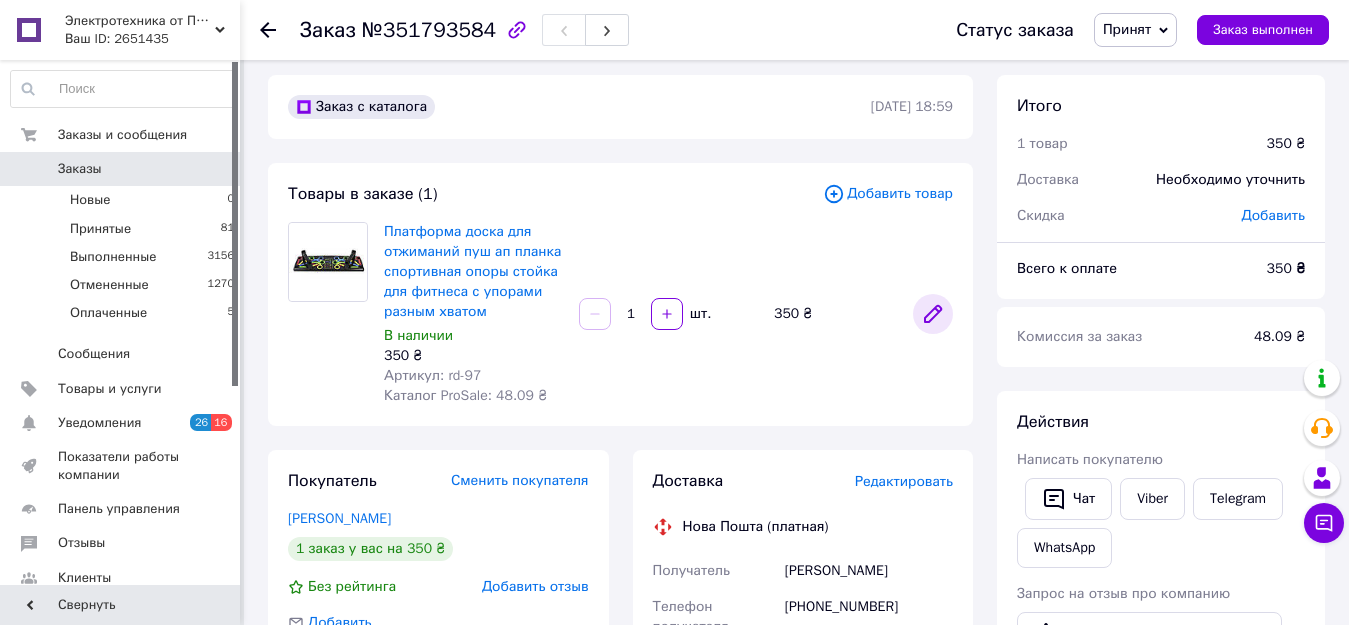 click 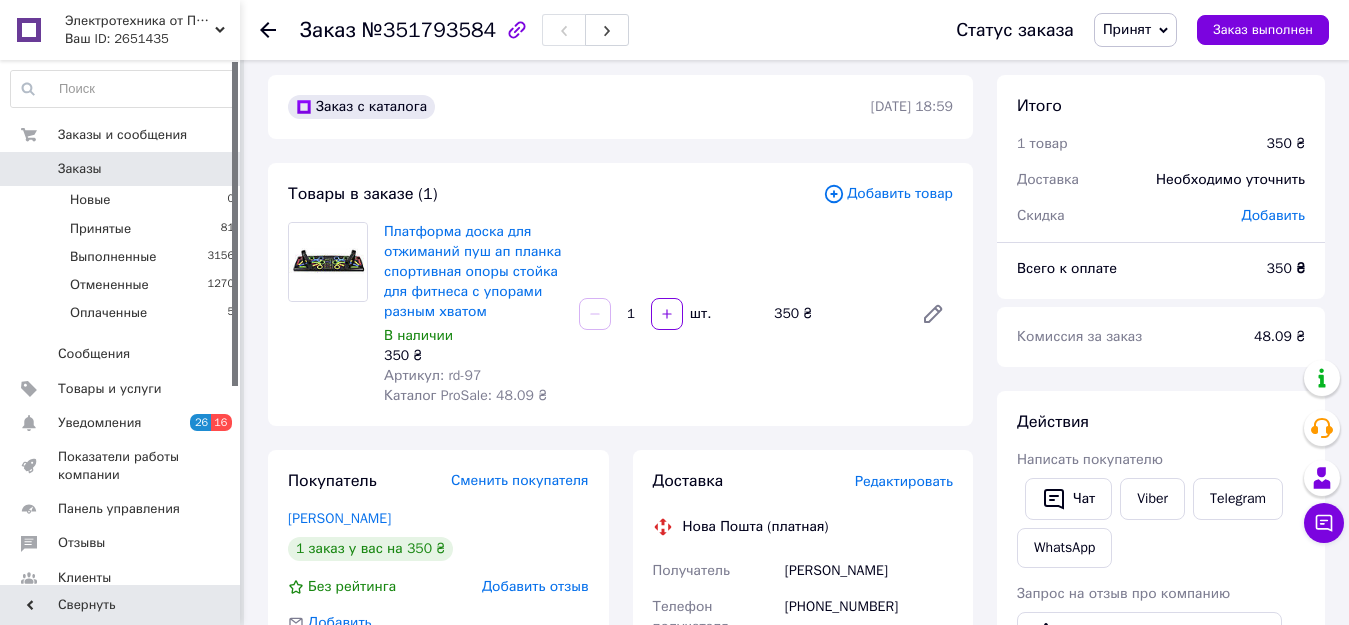 click on "Заказы" at bounding box center (80, 169) 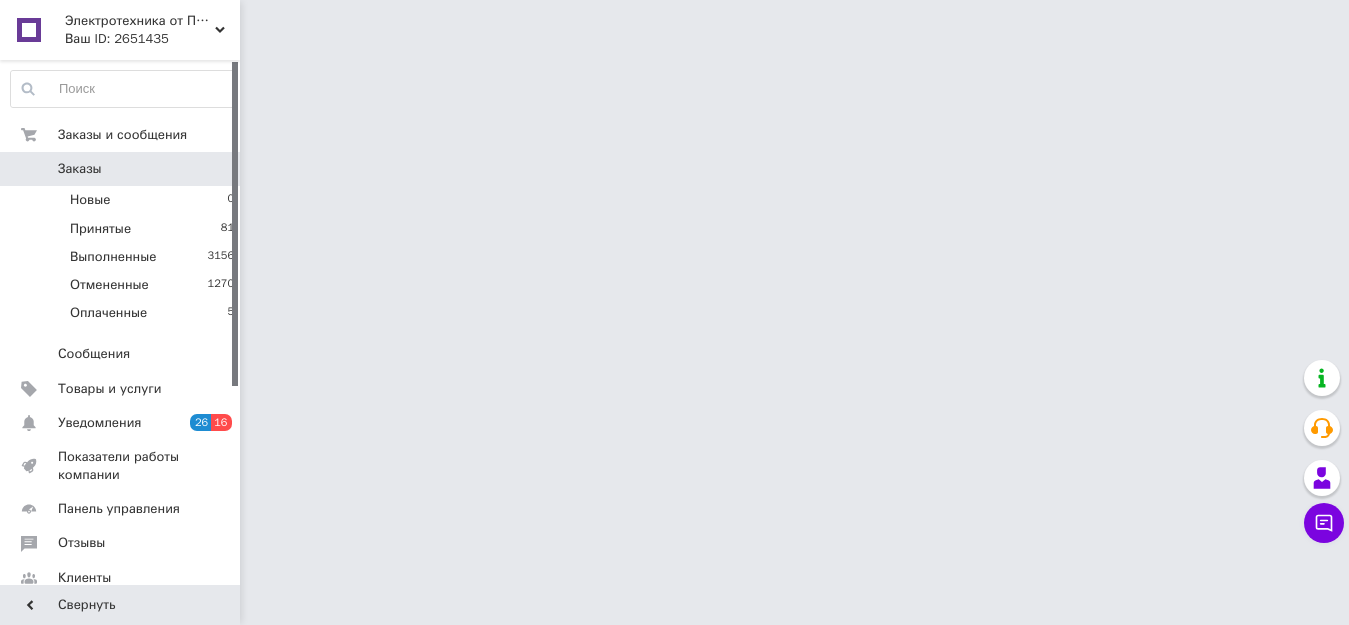 scroll, scrollTop: 0, scrollLeft: 0, axis: both 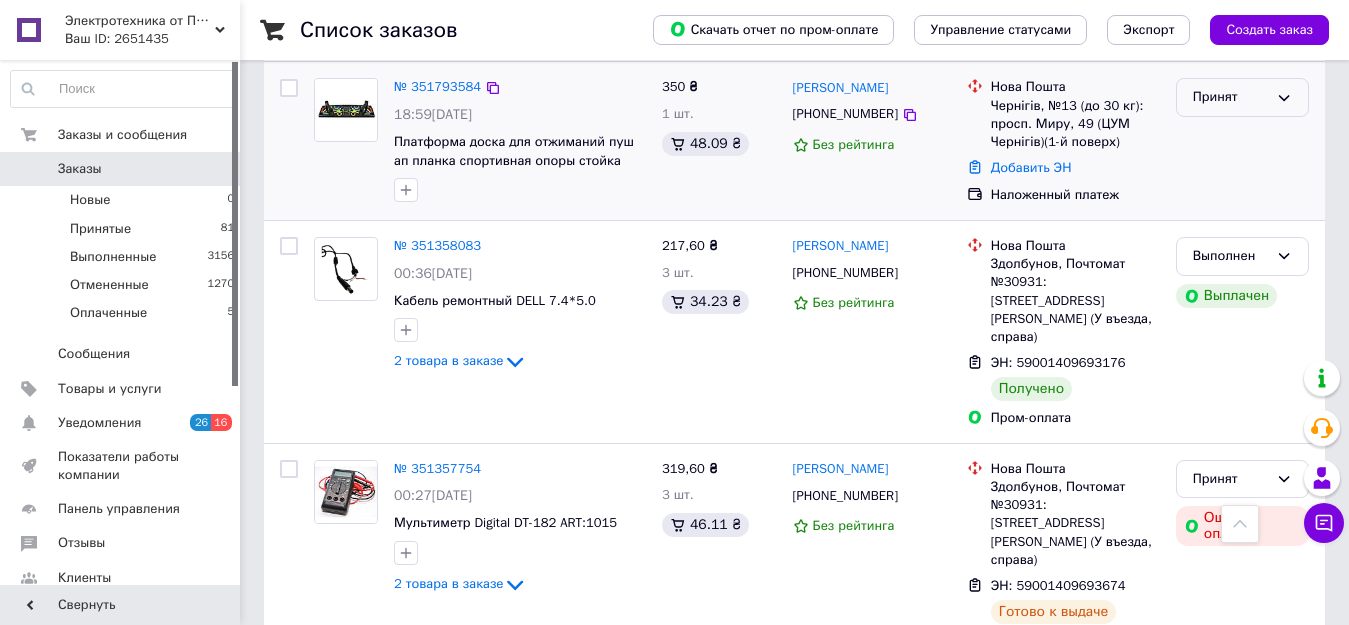 drag, startPoint x: 1291, startPoint y: 80, endPoint x: 1268, endPoint y: 96, distance: 28.01785 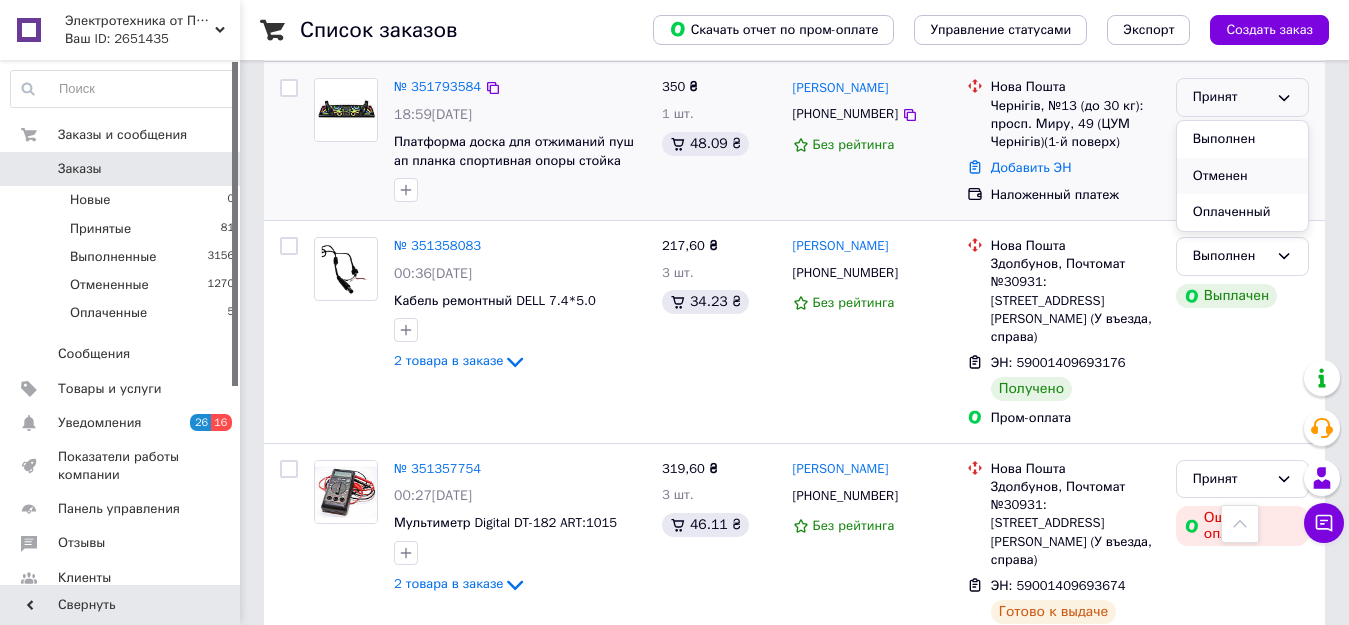 click on "Отменен" at bounding box center [1242, 176] 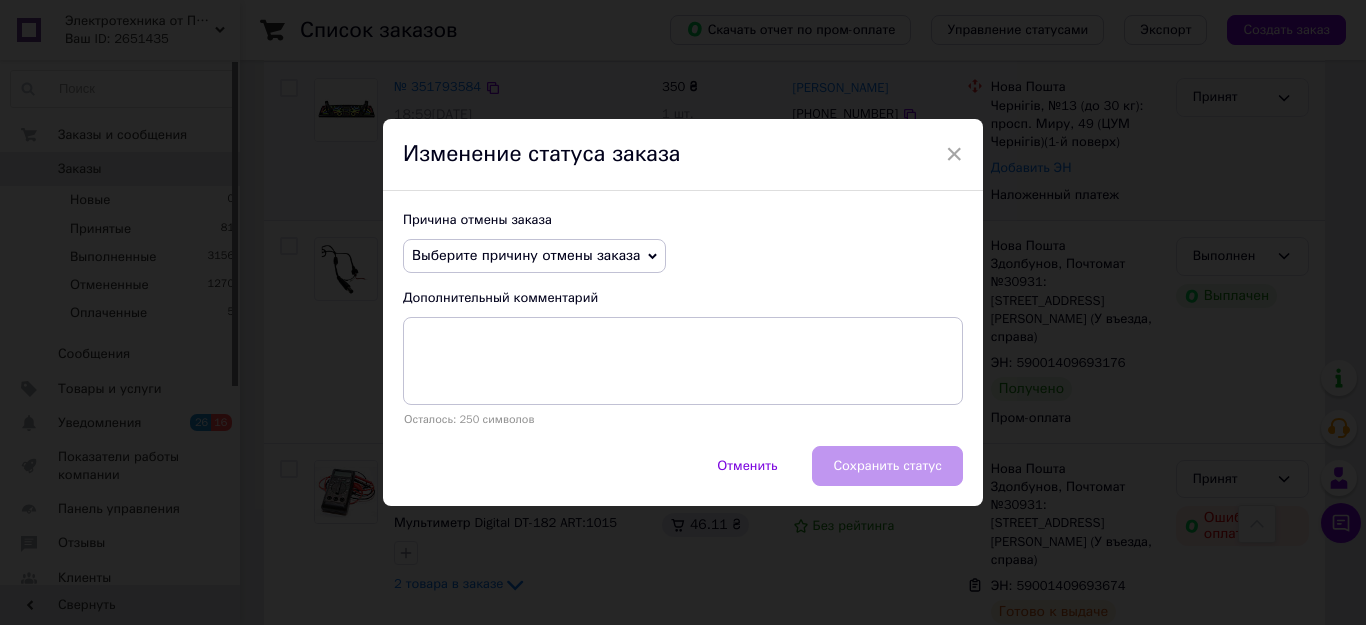 click on "Выберите причину отмены заказа" at bounding box center (526, 255) 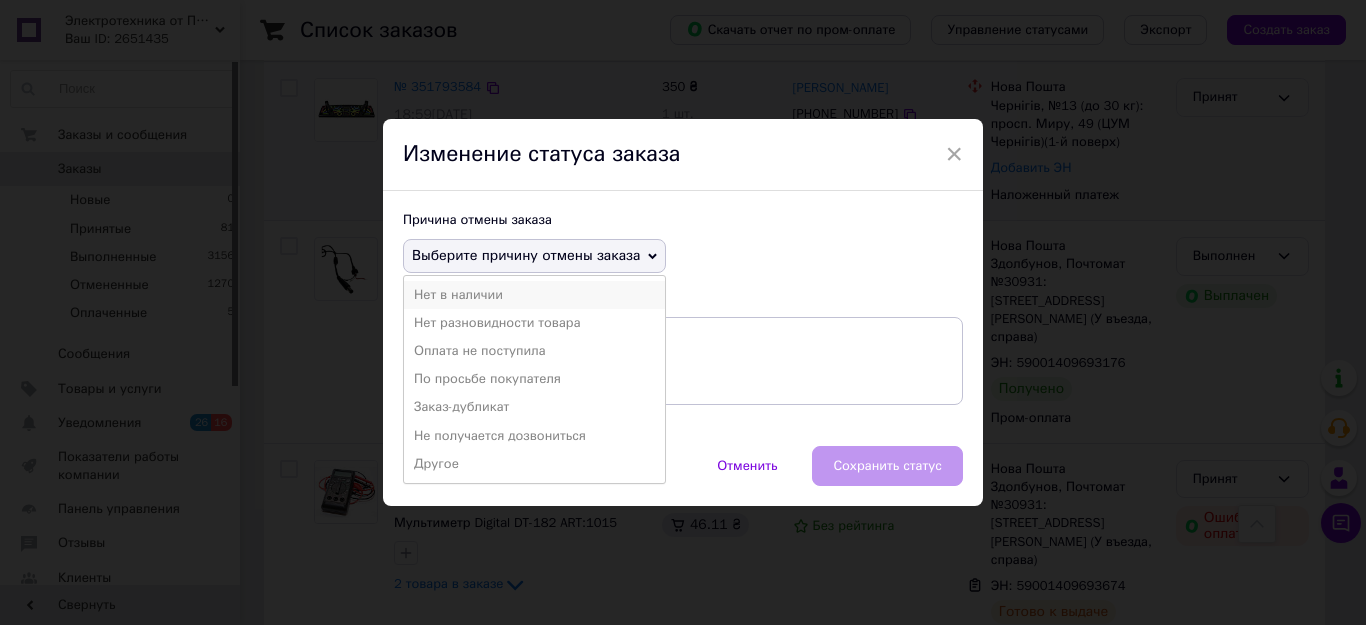 click on "Нет в наличии" at bounding box center [534, 295] 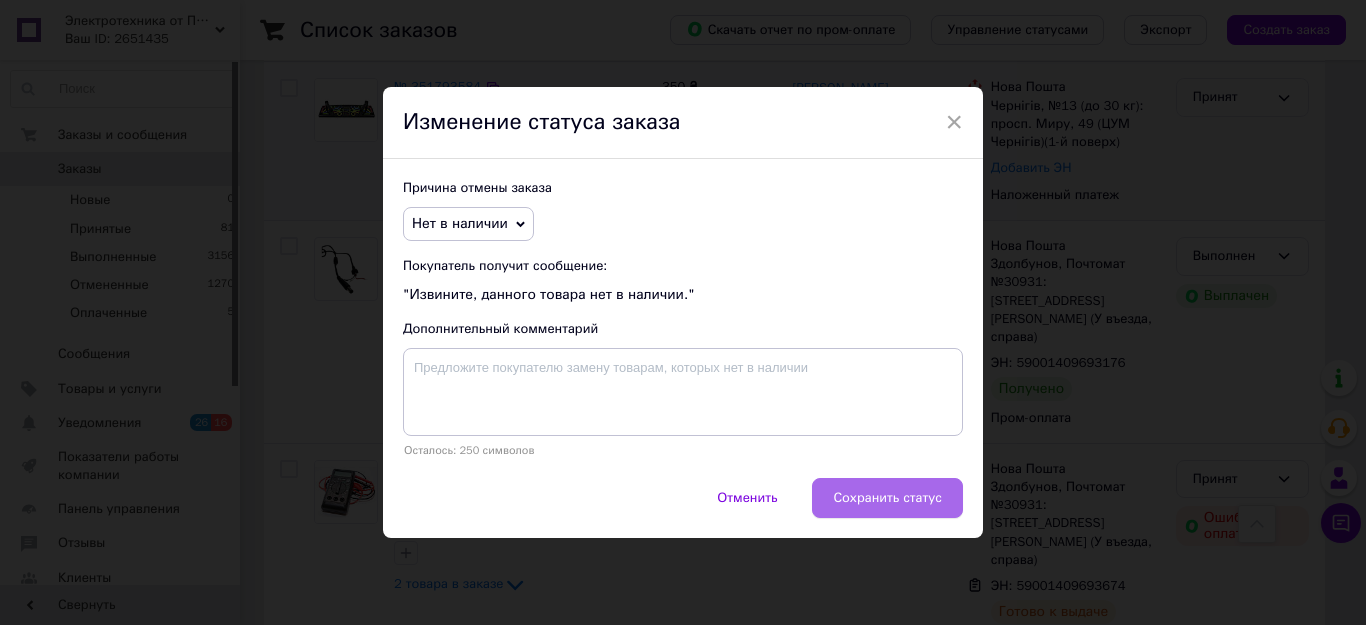 click on "Сохранить статус" at bounding box center (887, 498) 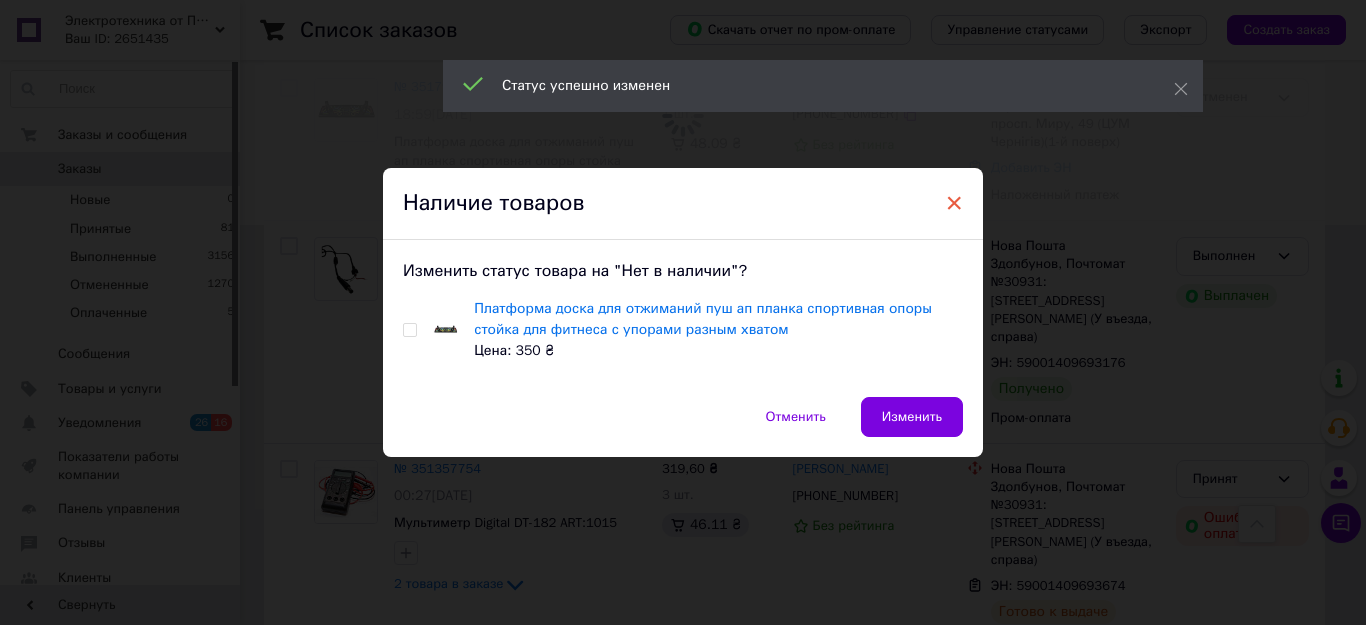 click on "×" at bounding box center [954, 203] 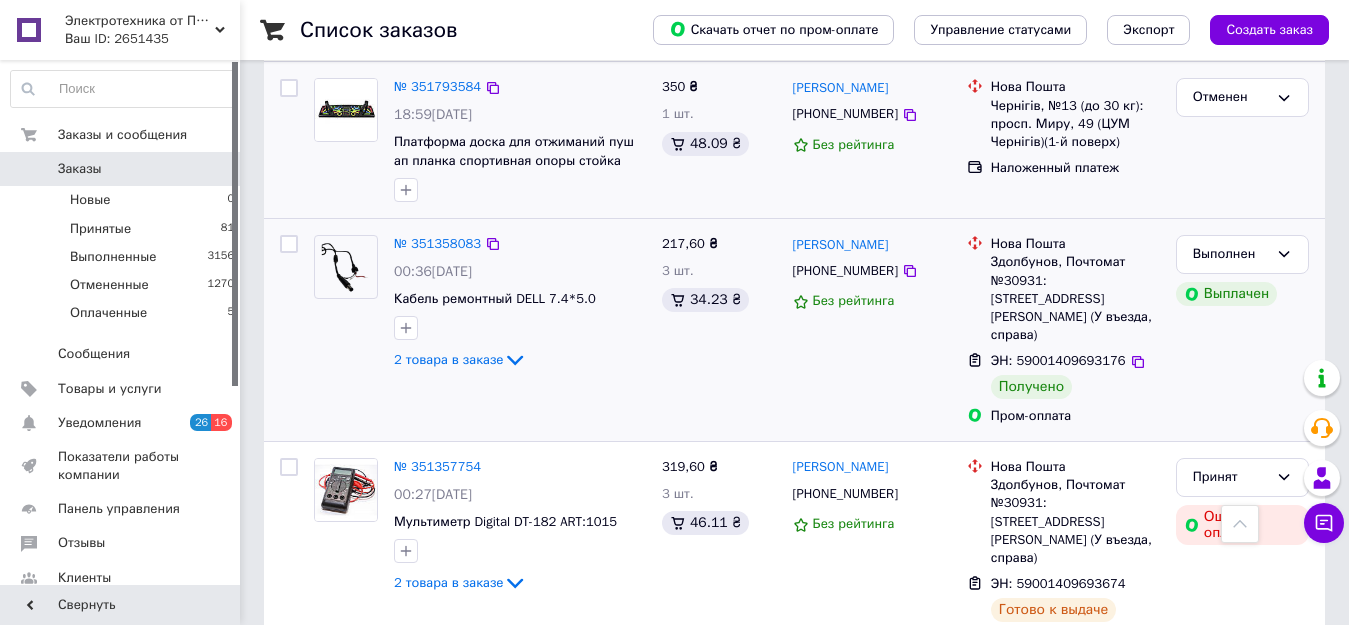 click on "№ 351358083 00:36[DATE] Кабель ремонтный DELL  7.4*5.0 2 товара в заказе 217,60 ₴ 3 шт. 34.23 ₴ [PERSON_NAME] [PHONE_NUMBER] Без рейтинга Нова Пошта Здолбунов, Почтомат №30931: [STREET_ADDRESS][PERSON_NAME]) ЭН: 59001409693176 Получено Пром-оплата Выполнен Выплачен" at bounding box center (794, 330) 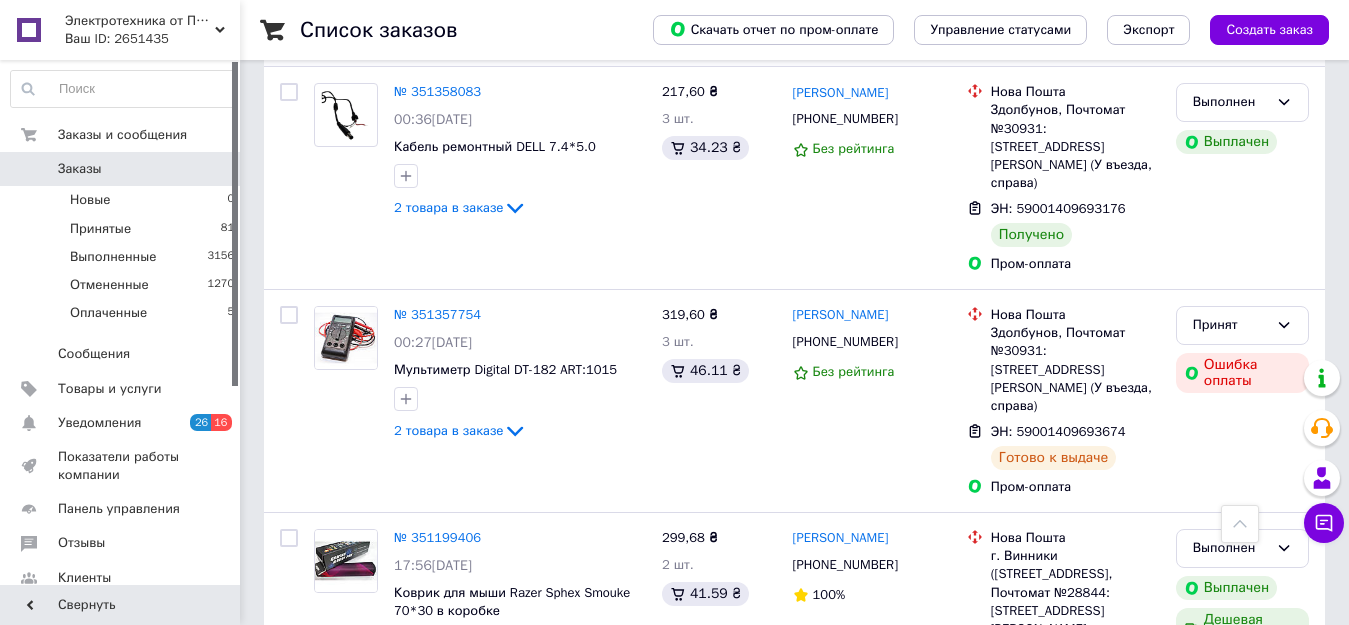 scroll, scrollTop: 0, scrollLeft: 0, axis: both 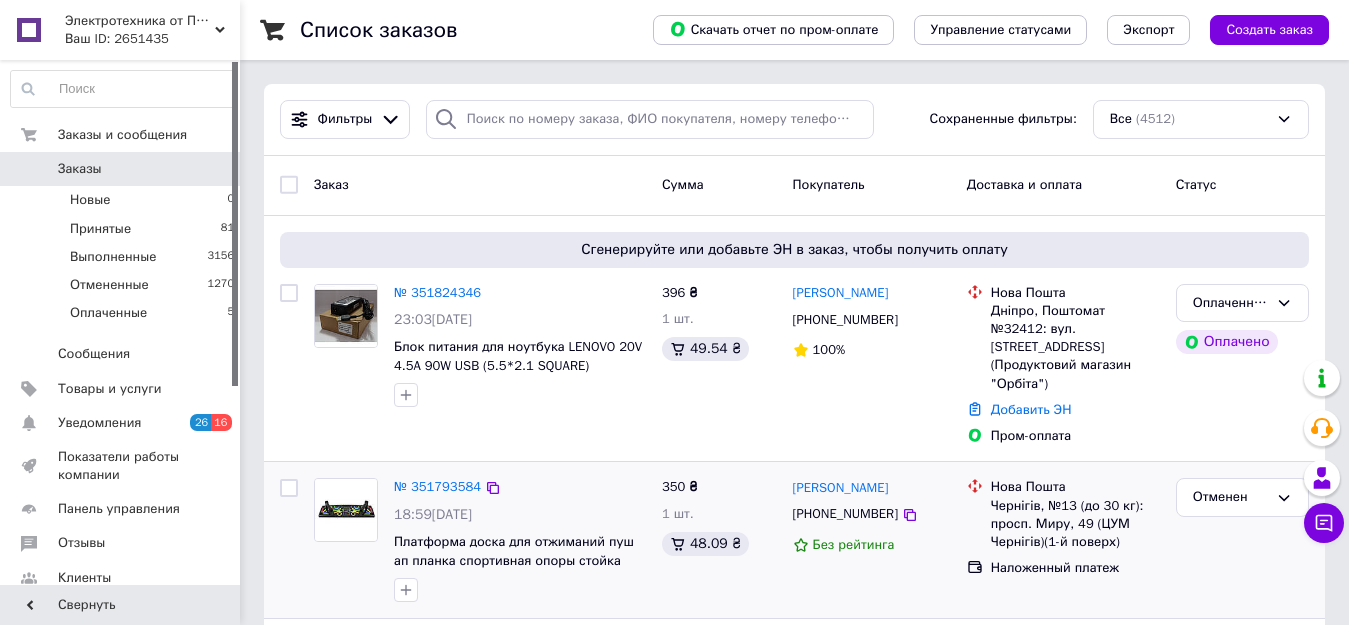 click on "Заказы" at bounding box center [80, 169] 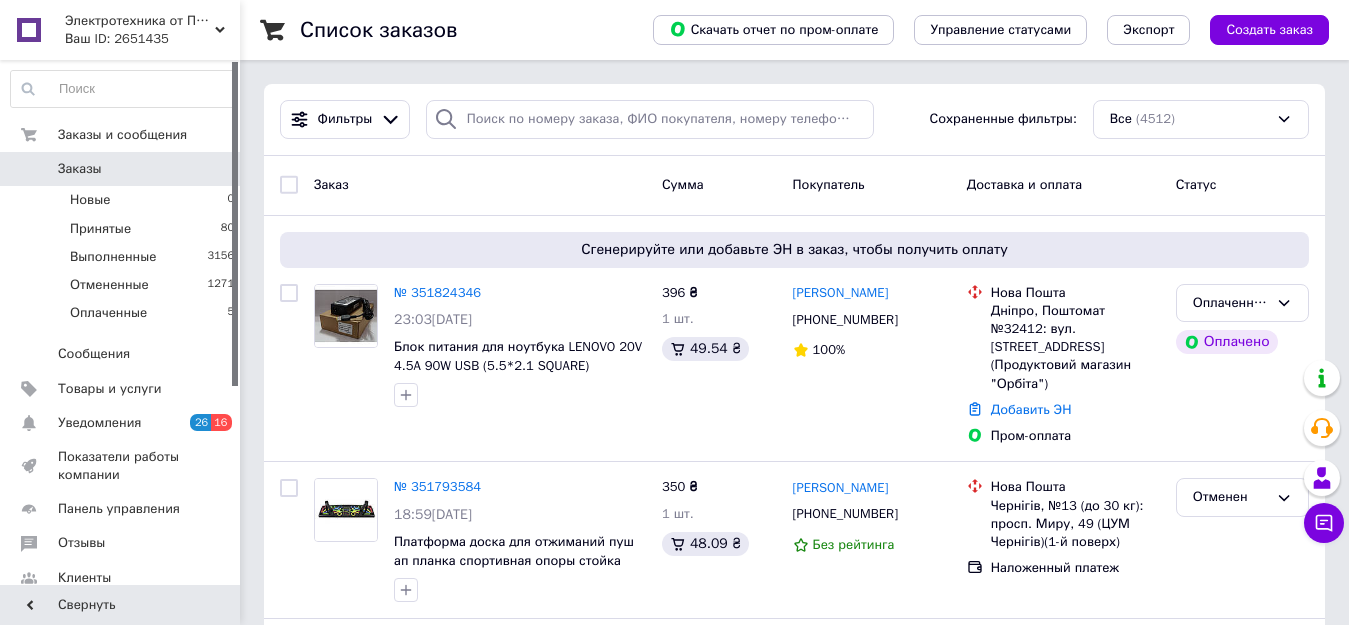 drag, startPoint x: 77, startPoint y: 168, endPoint x: 123, endPoint y: 161, distance: 46.52956 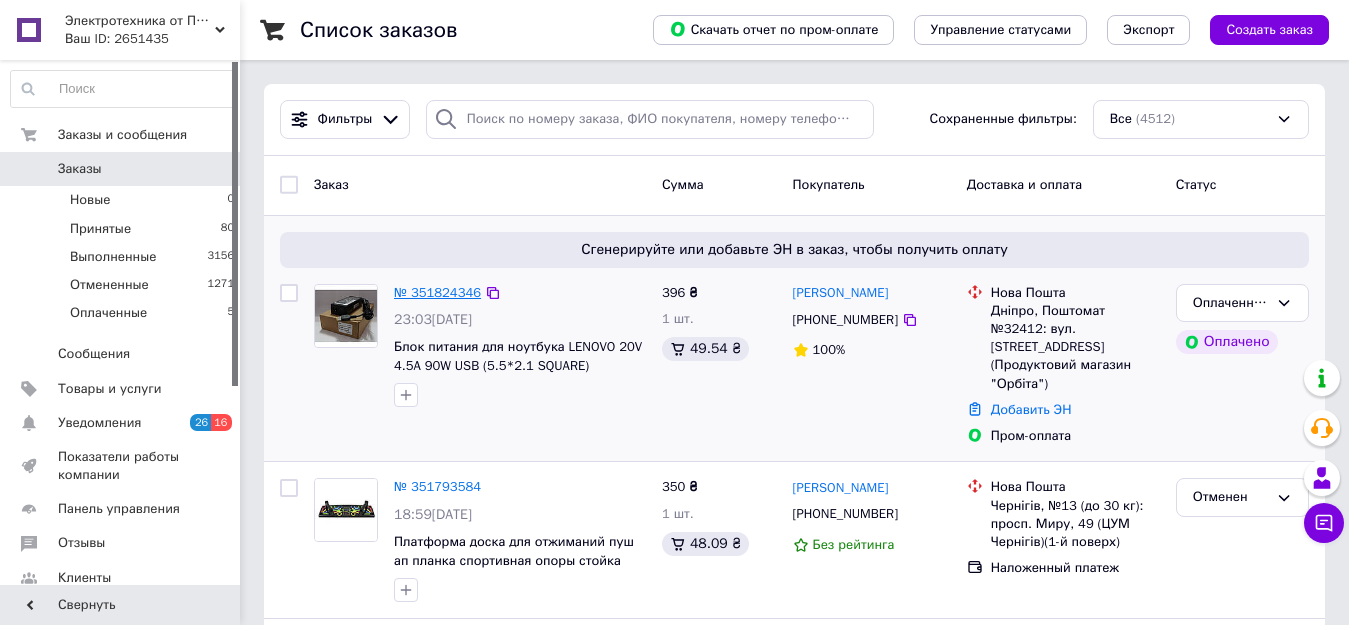 click on "№ 351824346" at bounding box center [437, 292] 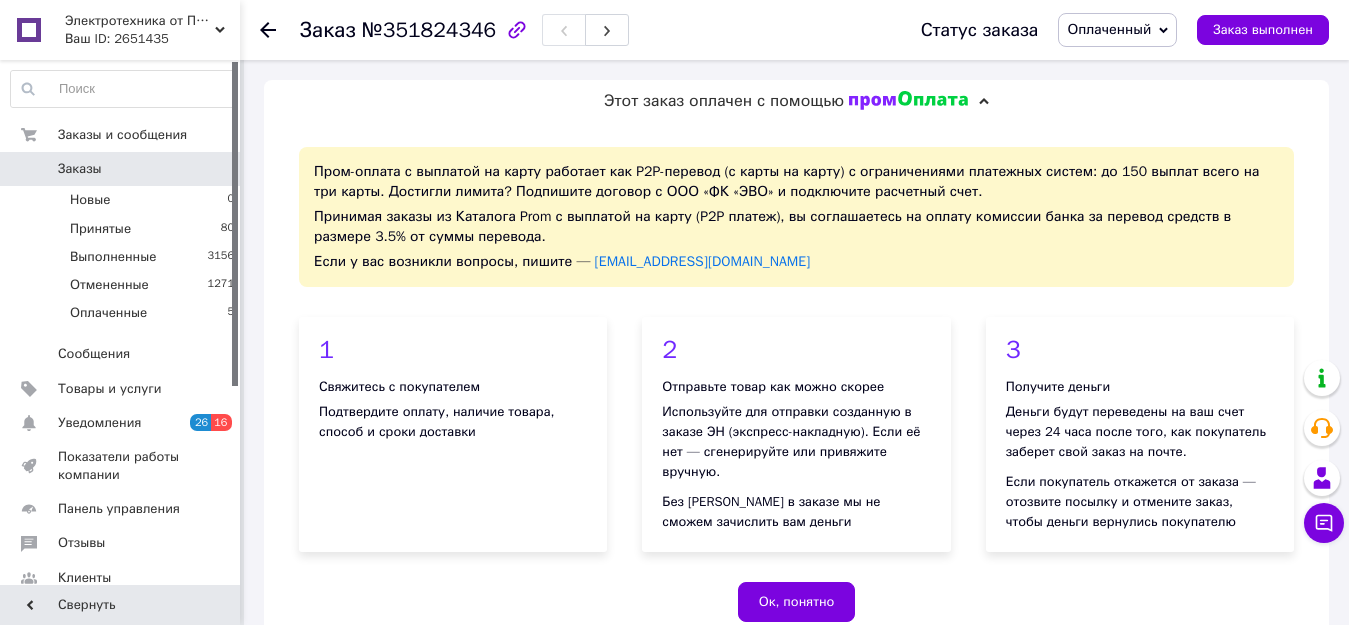 scroll, scrollTop: 600, scrollLeft: 0, axis: vertical 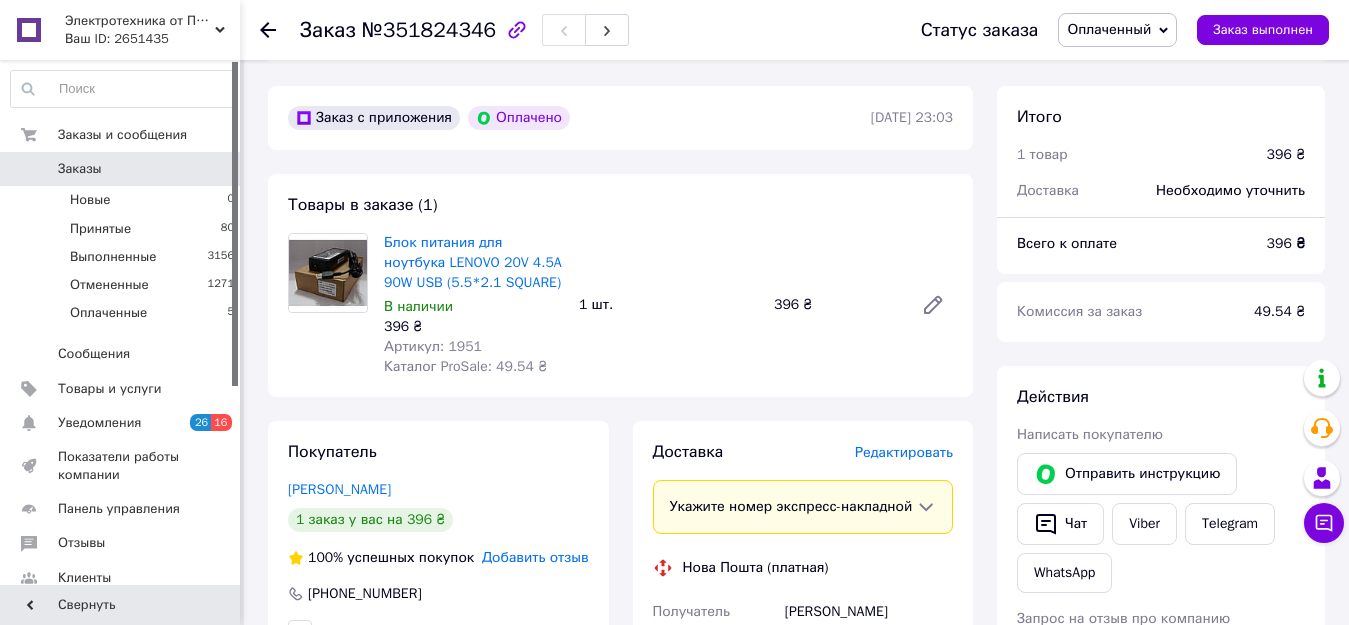 click at bounding box center [328, 273] 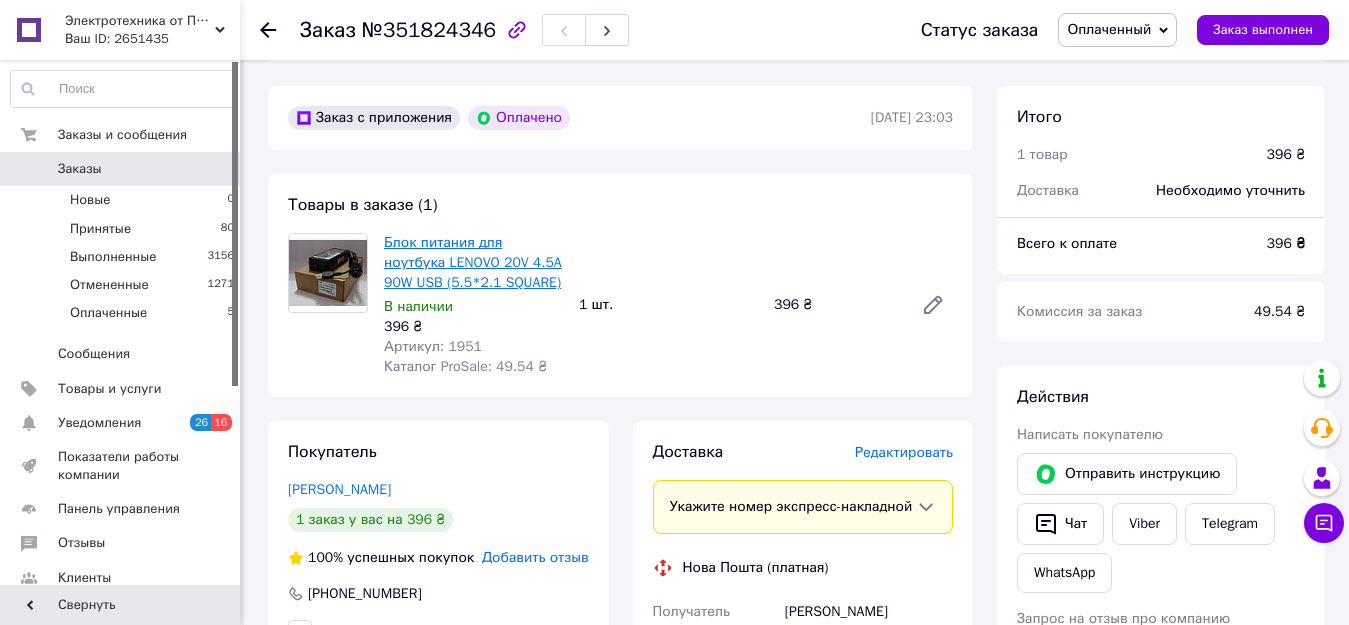 click on "Блок питания для ноутбука  LENOVO 20V 4.5A 90W USB (5.5*2.1 SQUARE)" at bounding box center (473, 262) 